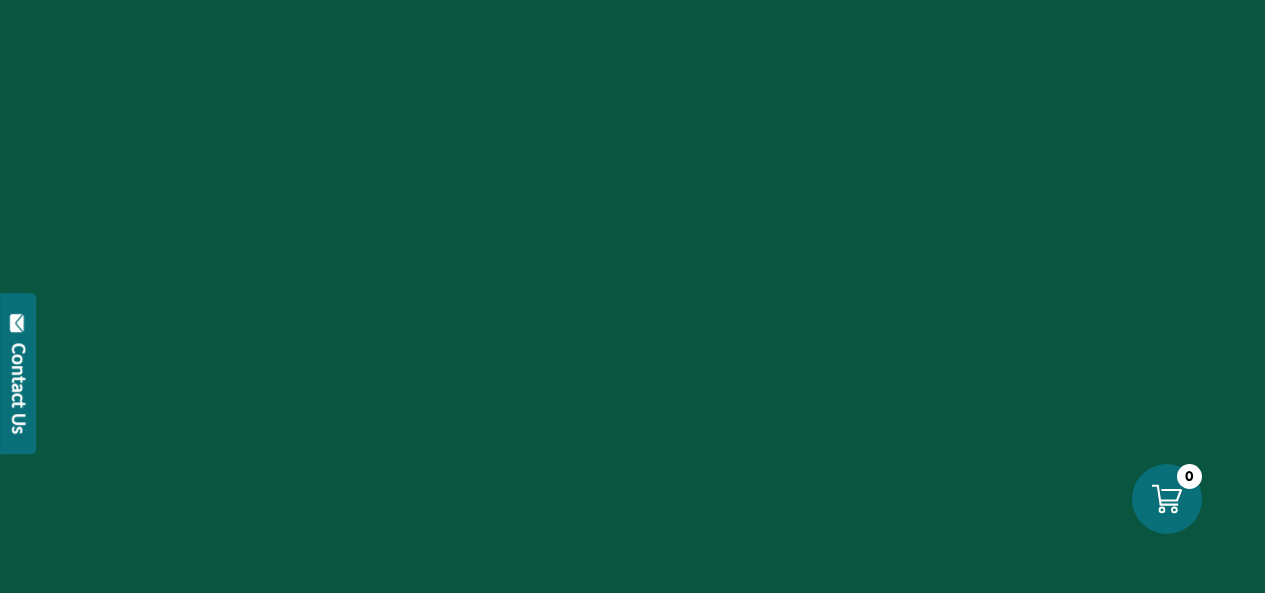 scroll, scrollTop: 0, scrollLeft: 0, axis: both 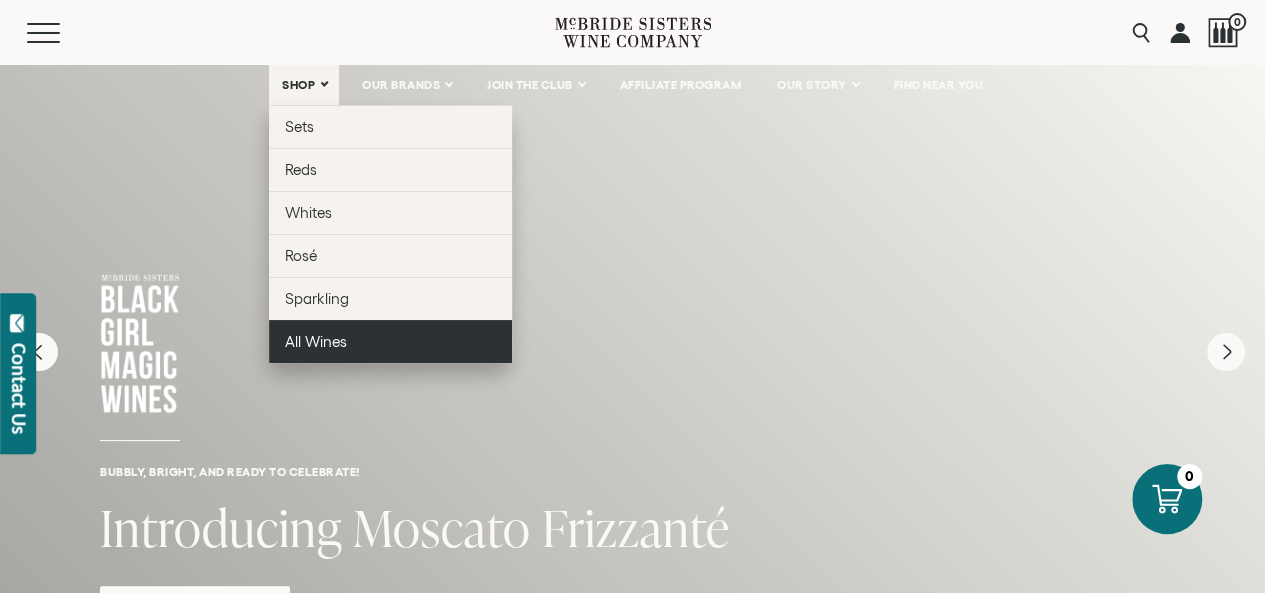 click on "All Wines" at bounding box center [316, 341] 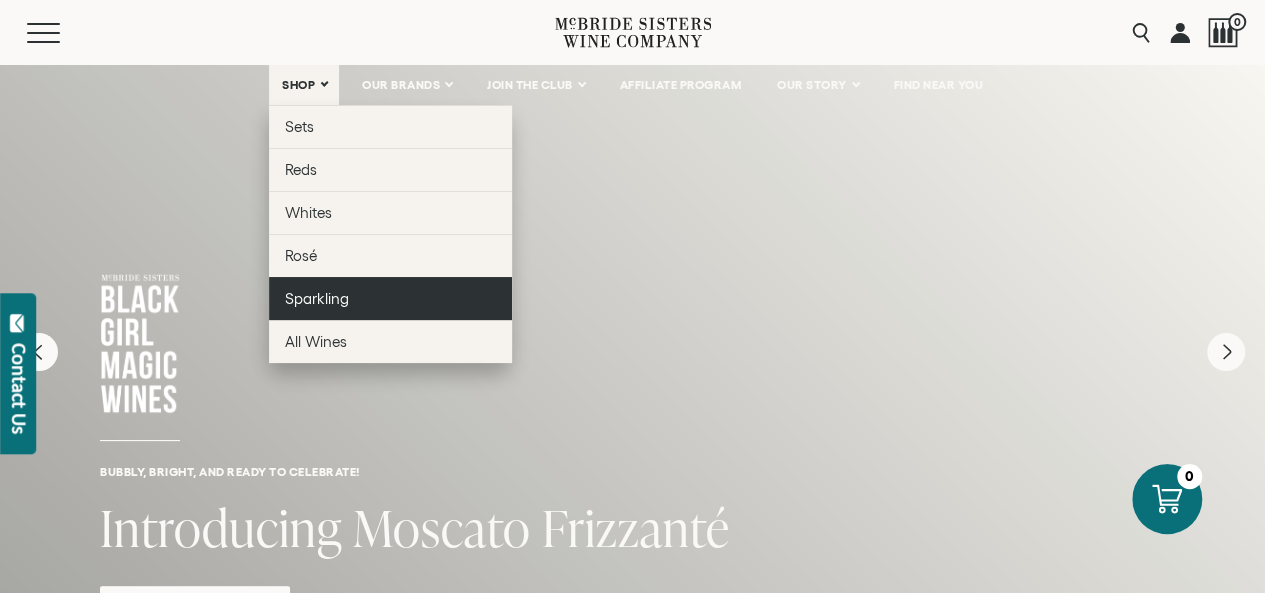 click on "Sparkling" at bounding box center (390, 298) 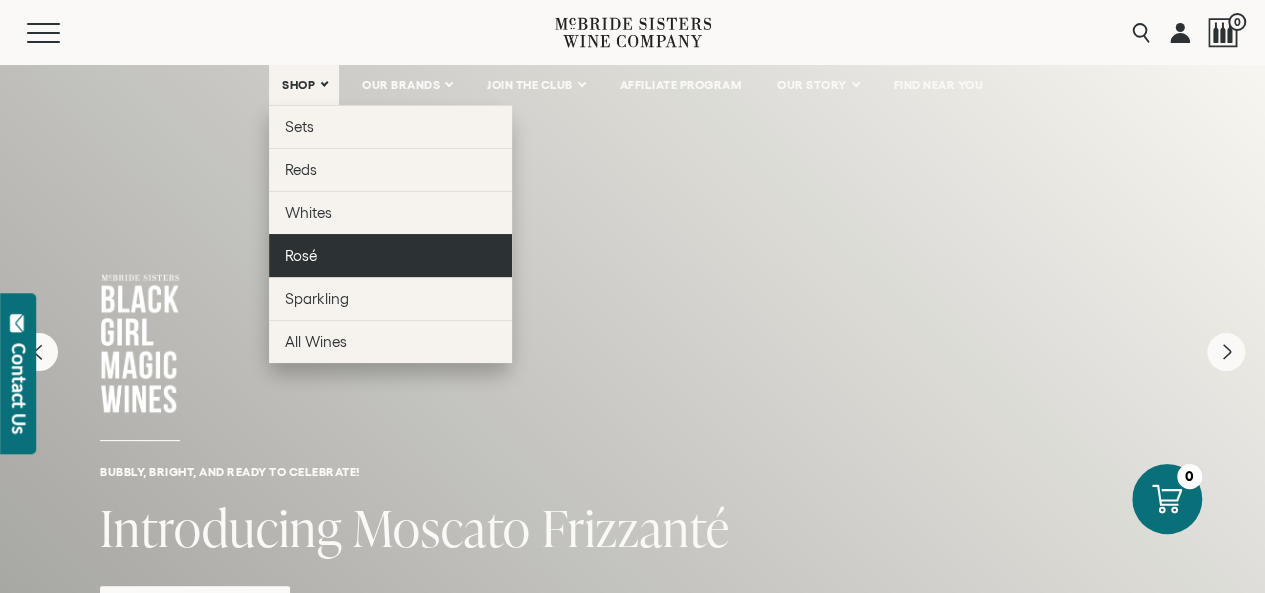 click on "Rosé" at bounding box center (390, 255) 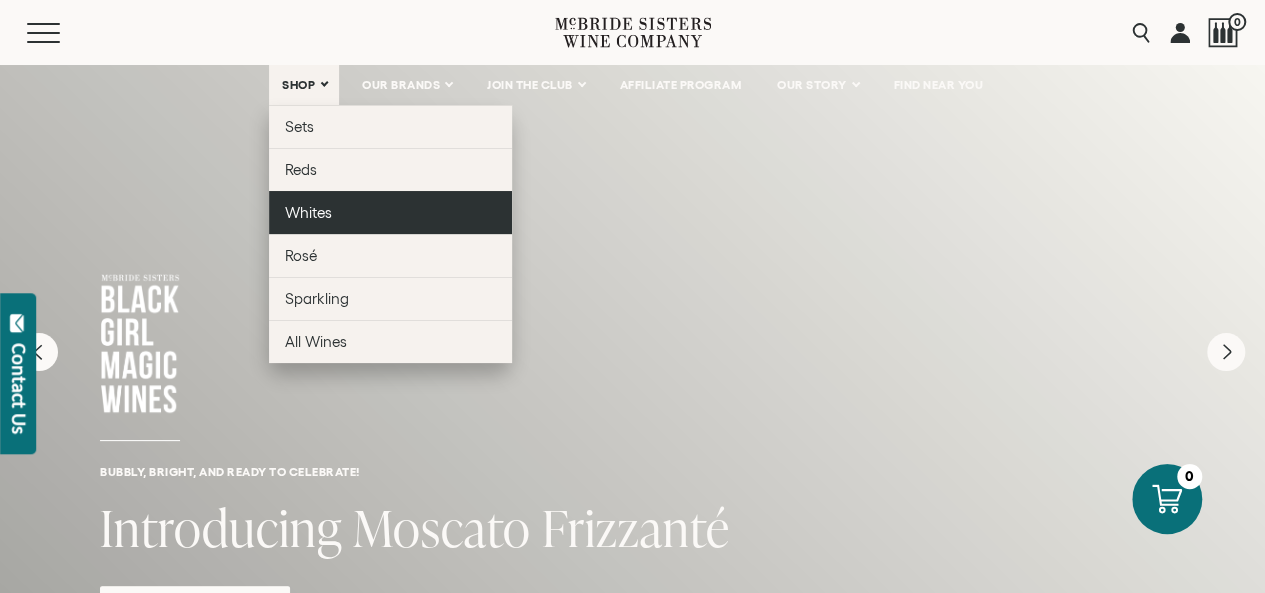 click on "Whites" at bounding box center [390, 212] 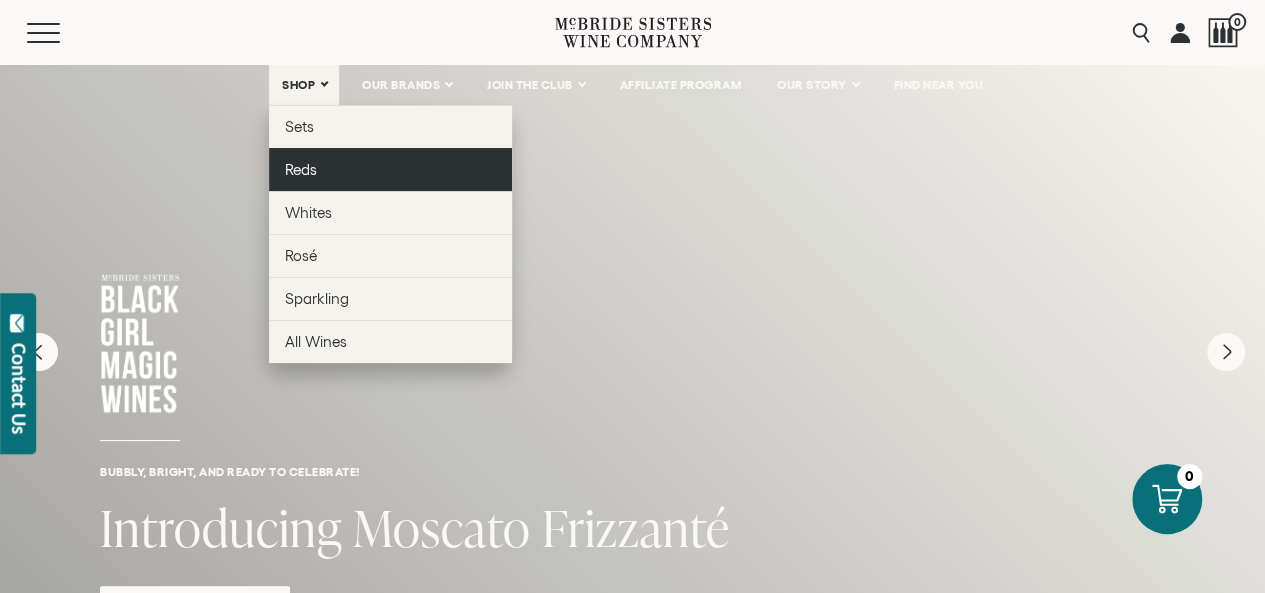 click on "Reds" at bounding box center (390, 169) 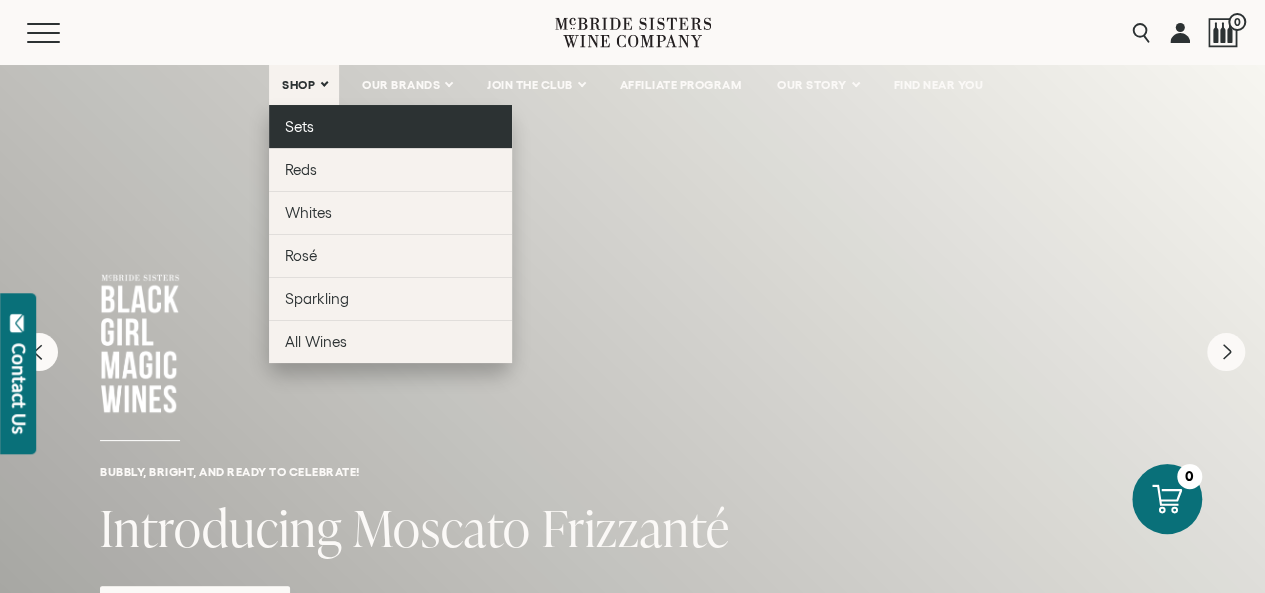 click on "Sets" at bounding box center (390, 126) 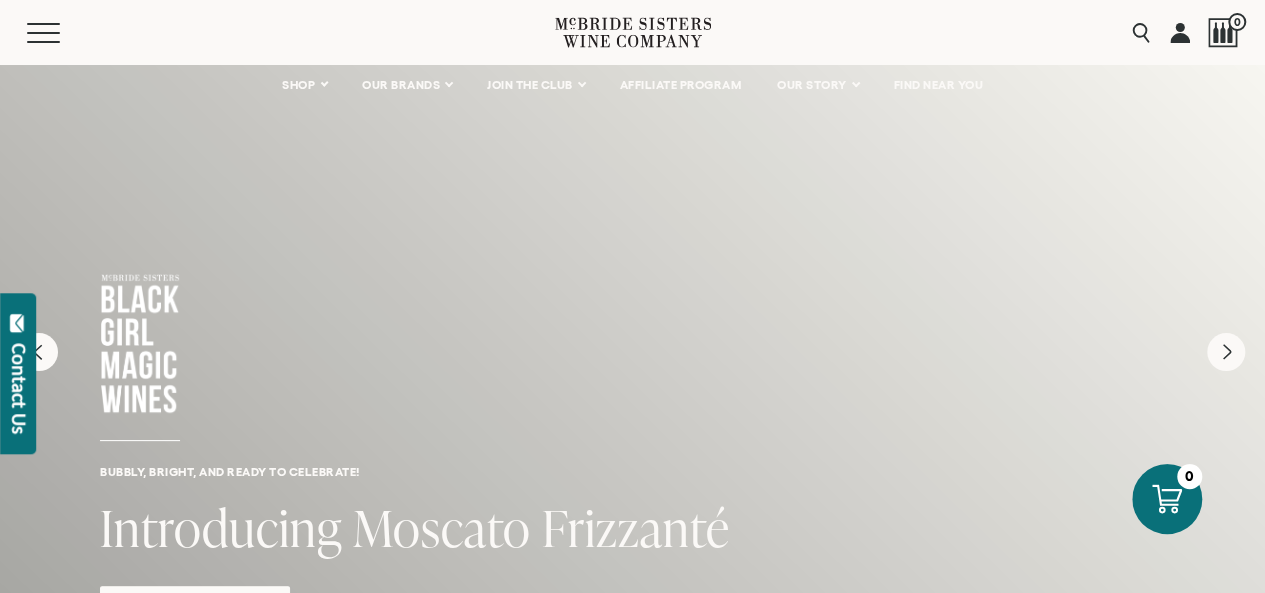 click on "Bubbly, bright, and ready to celebrate!
Introducing   Moscato   Frizzanté
Shop Now" at bounding box center [632, 374] 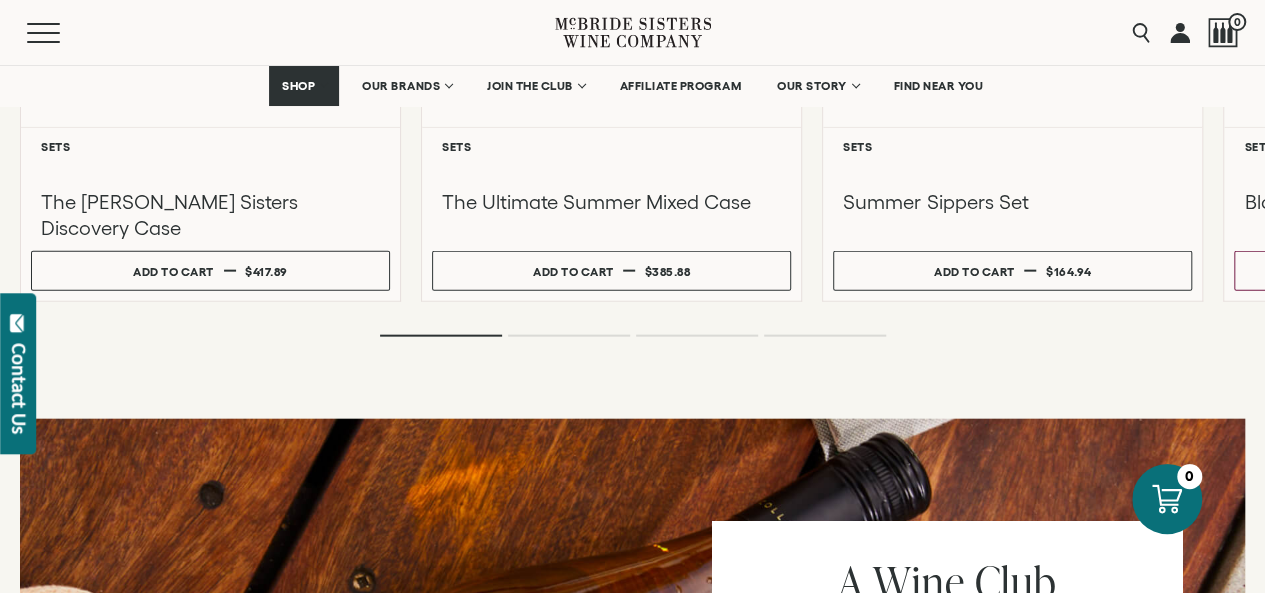 scroll, scrollTop: 2592, scrollLeft: 0, axis: vertical 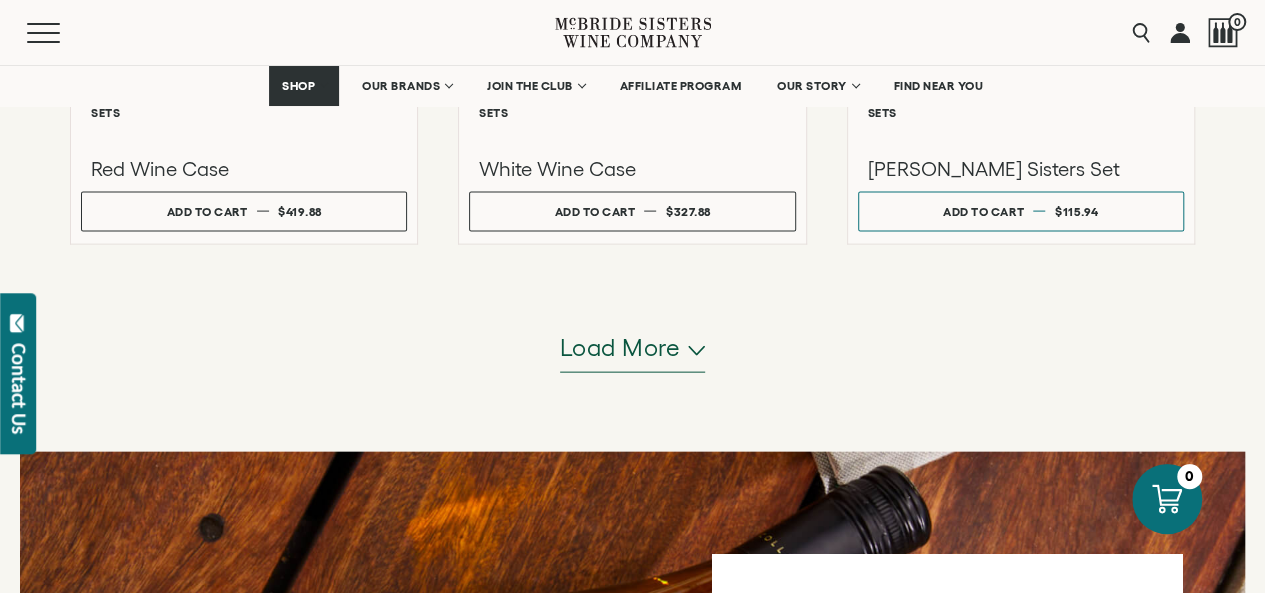 click on "Load more" at bounding box center (620, 348) 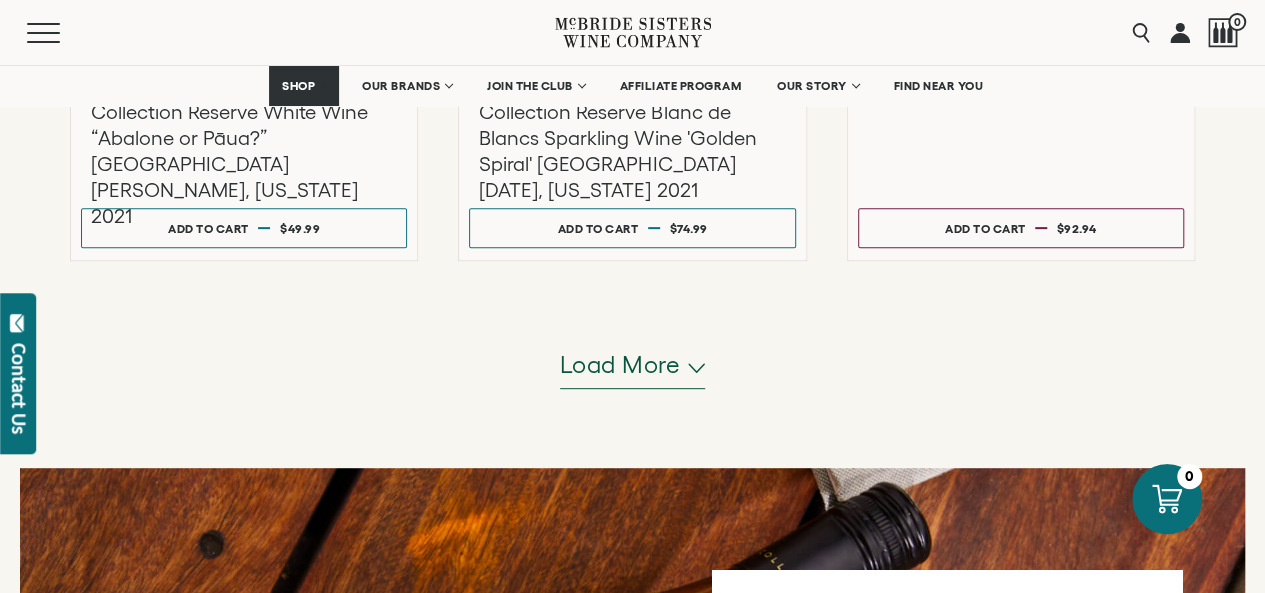 scroll, scrollTop: 4079, scrollLeft: 0, axis: vertical 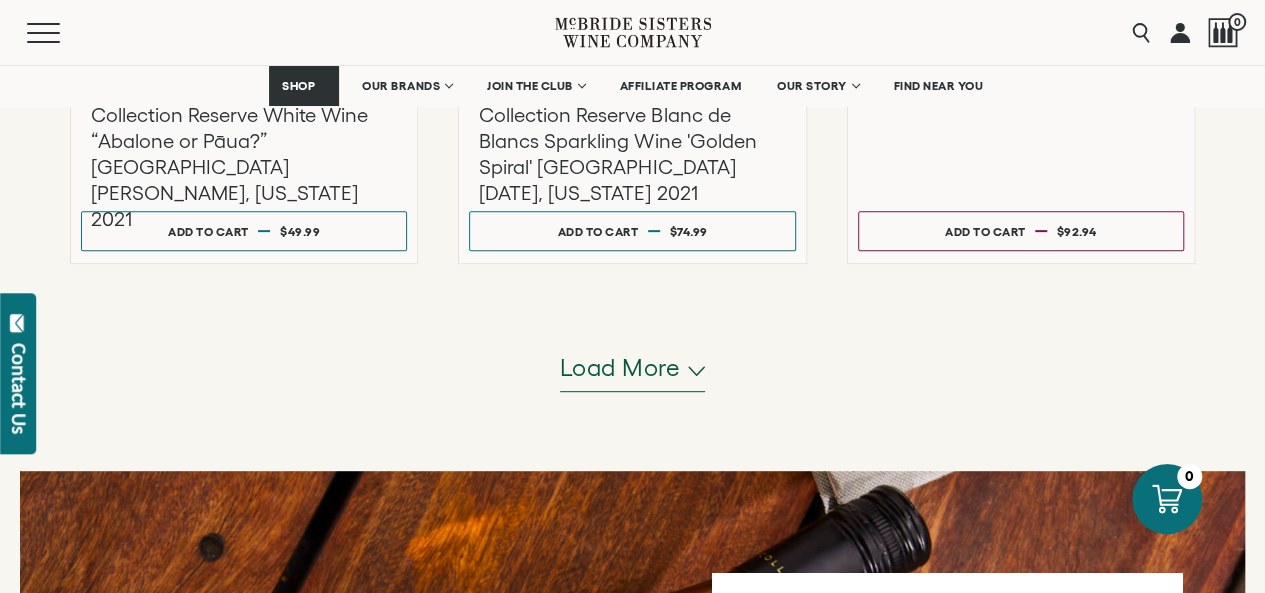 click on "Load more" at bounding box center [620, 368] 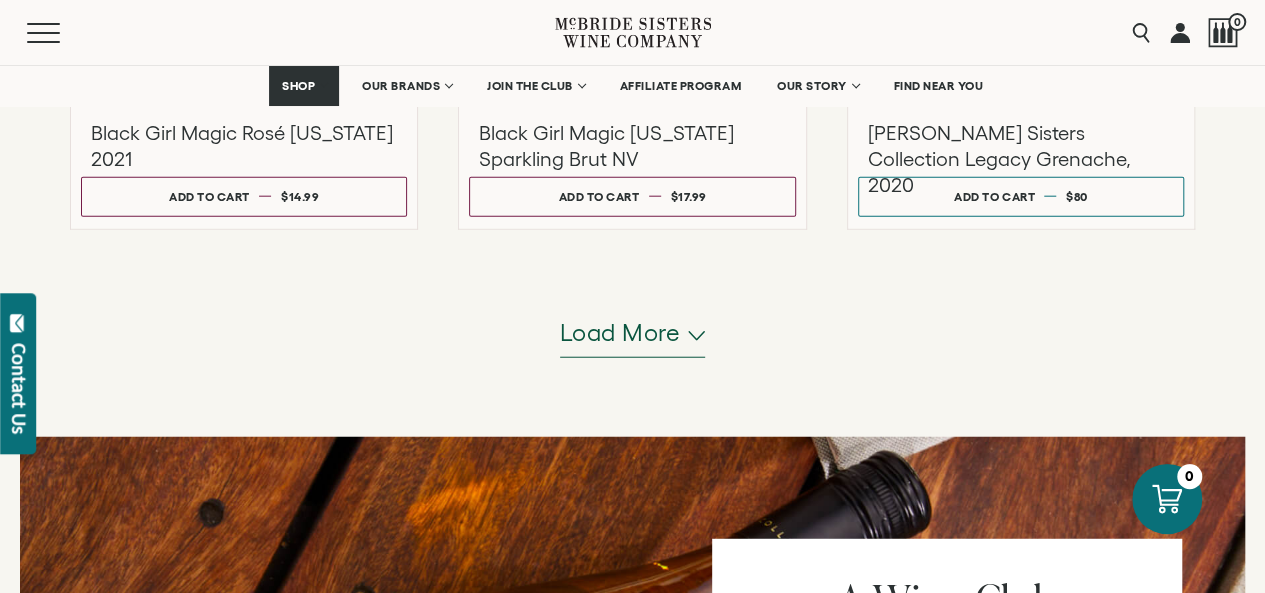 click on "Load more" at bounding box center [620, 333] 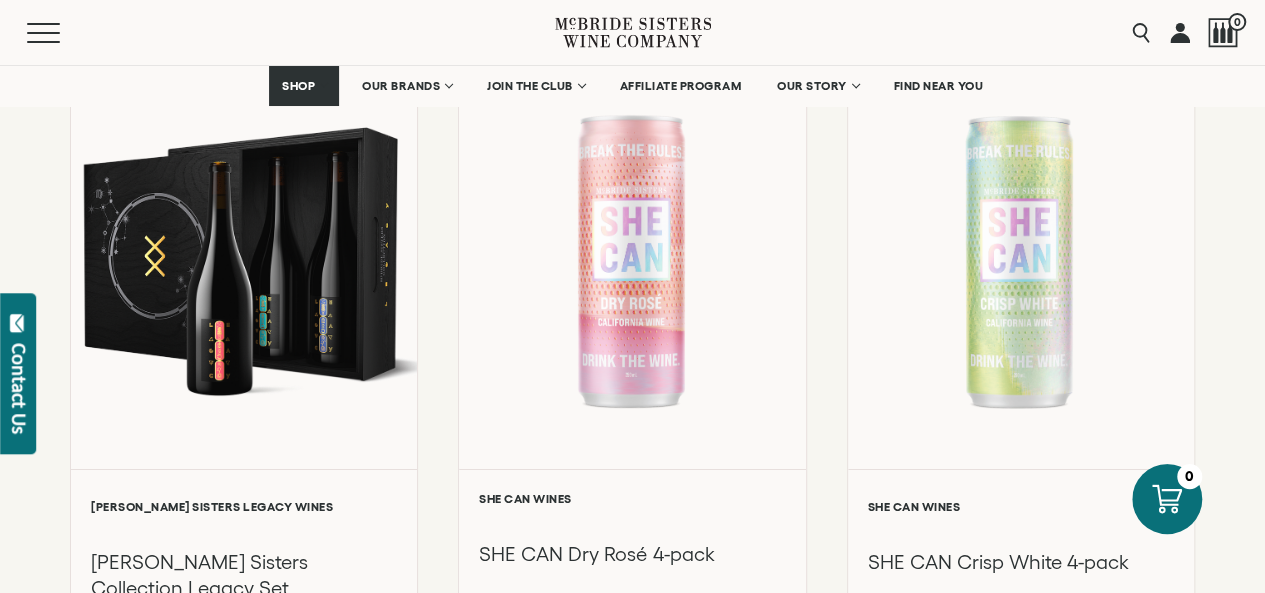 scroll, scrollTop: 7055, scrollLeft: 0, axis: vertical 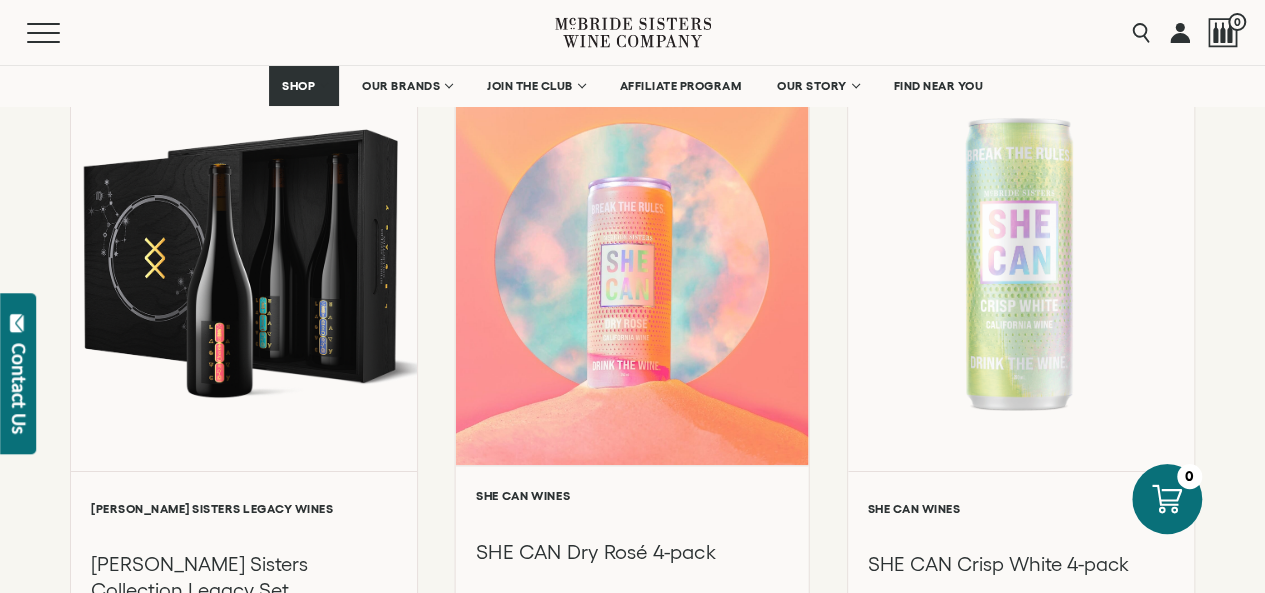 click at bounding box center [632, 252] 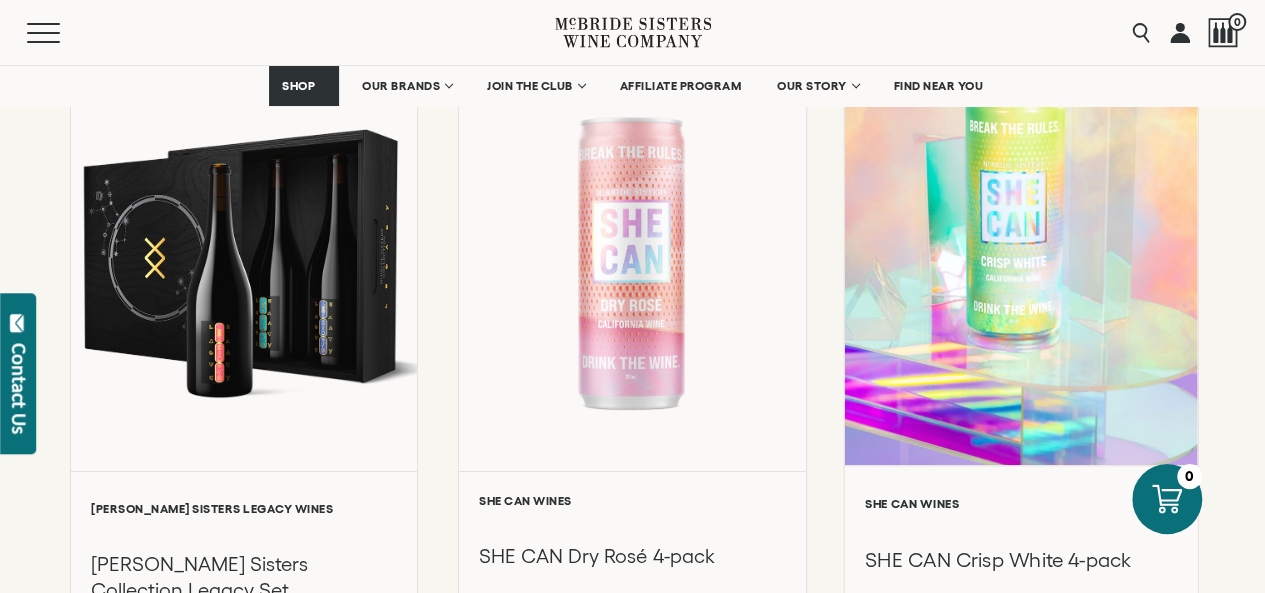 click at bounding box center (1020, 252) 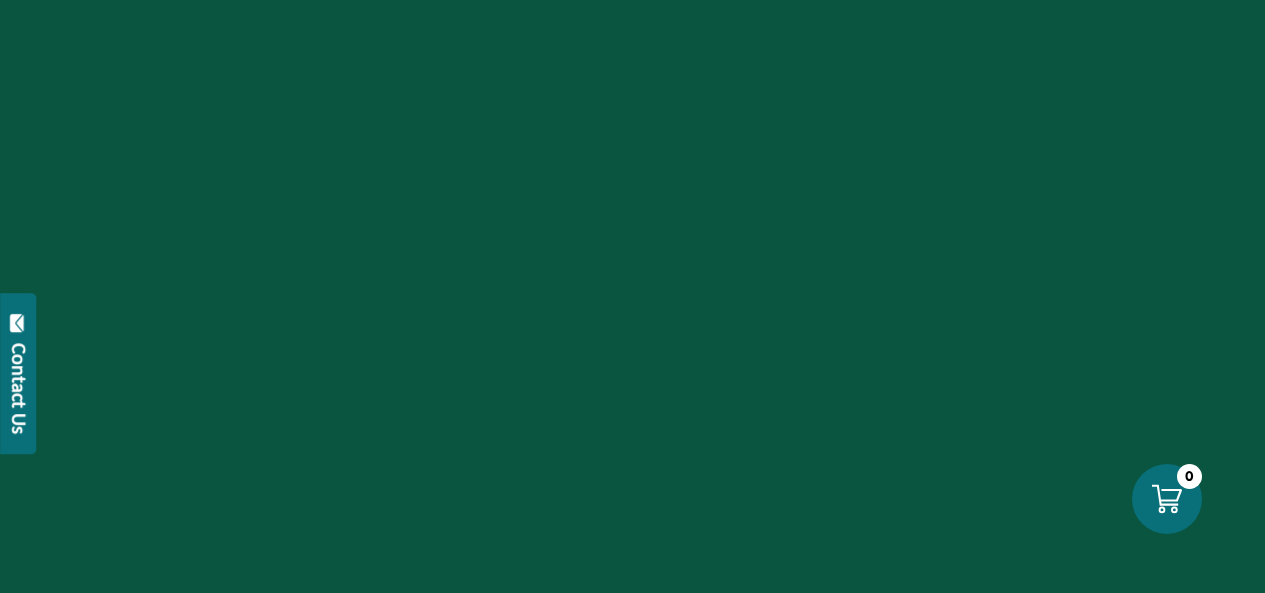 scroll, scrollTop: 0, scrollLeft: 0, axis: both 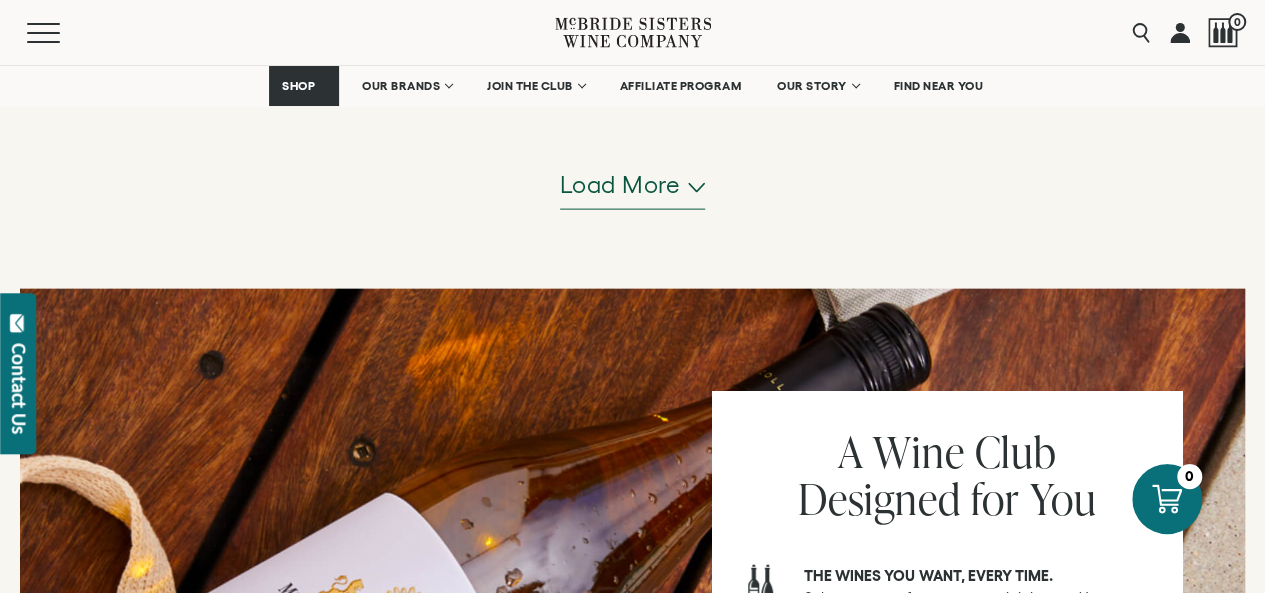 click on "Load more" at bounding box center (633, 186) 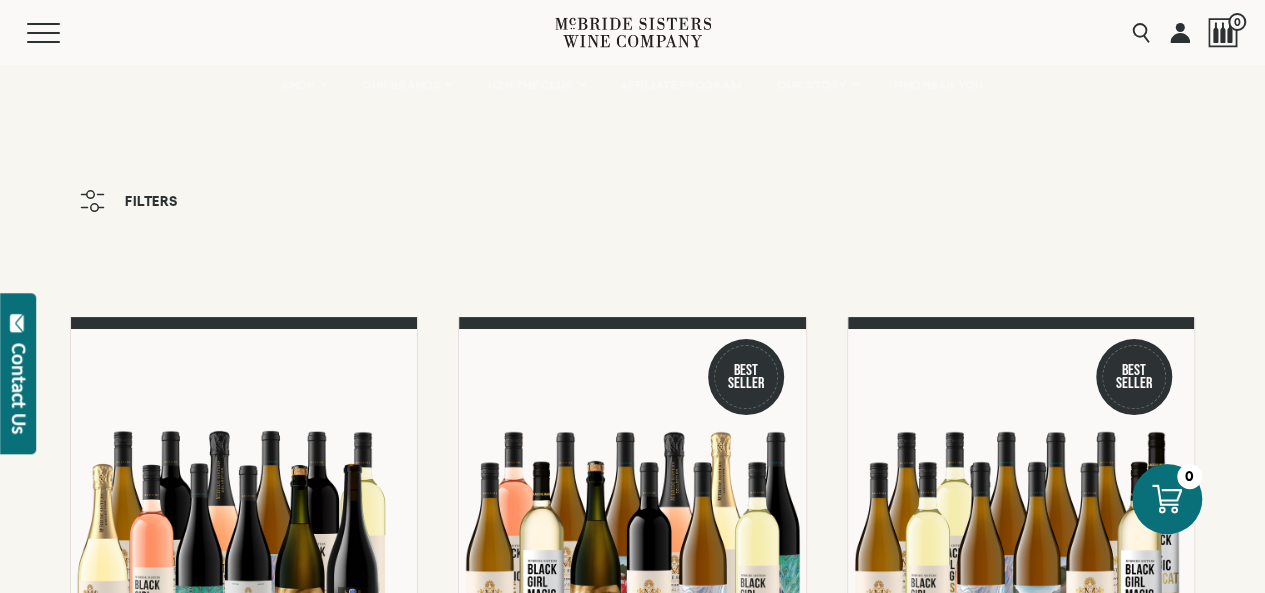 scroll, scrollTop: 0, scrollLeft: 0, axis: both 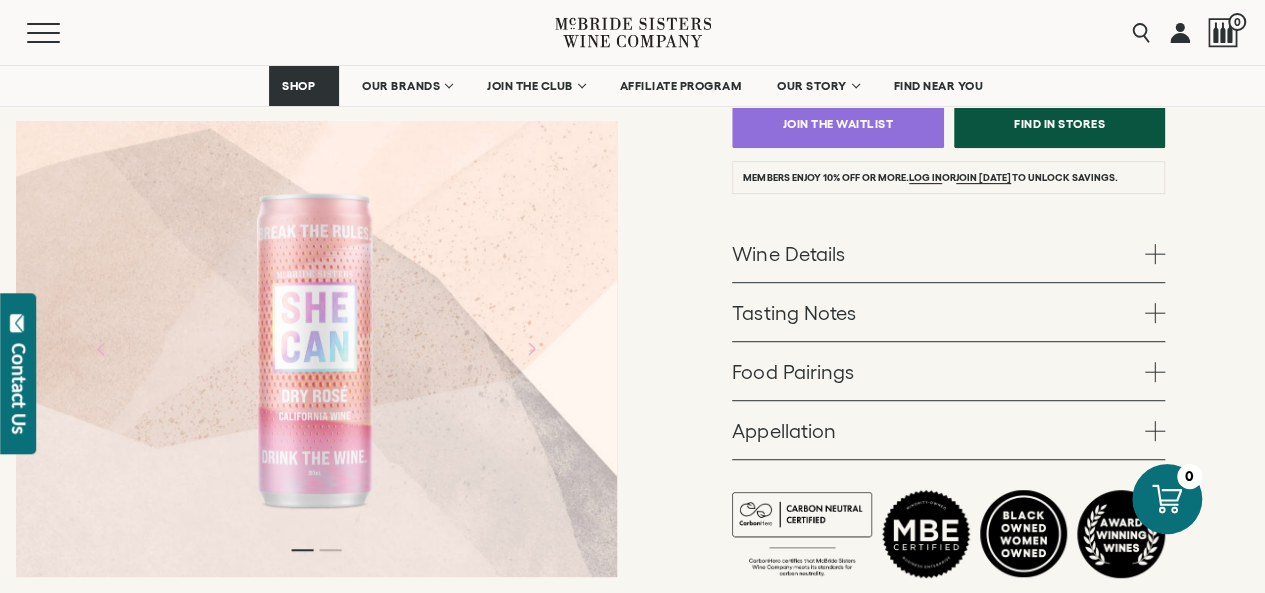click on "Wine Details" at bounding box center [948, 253] 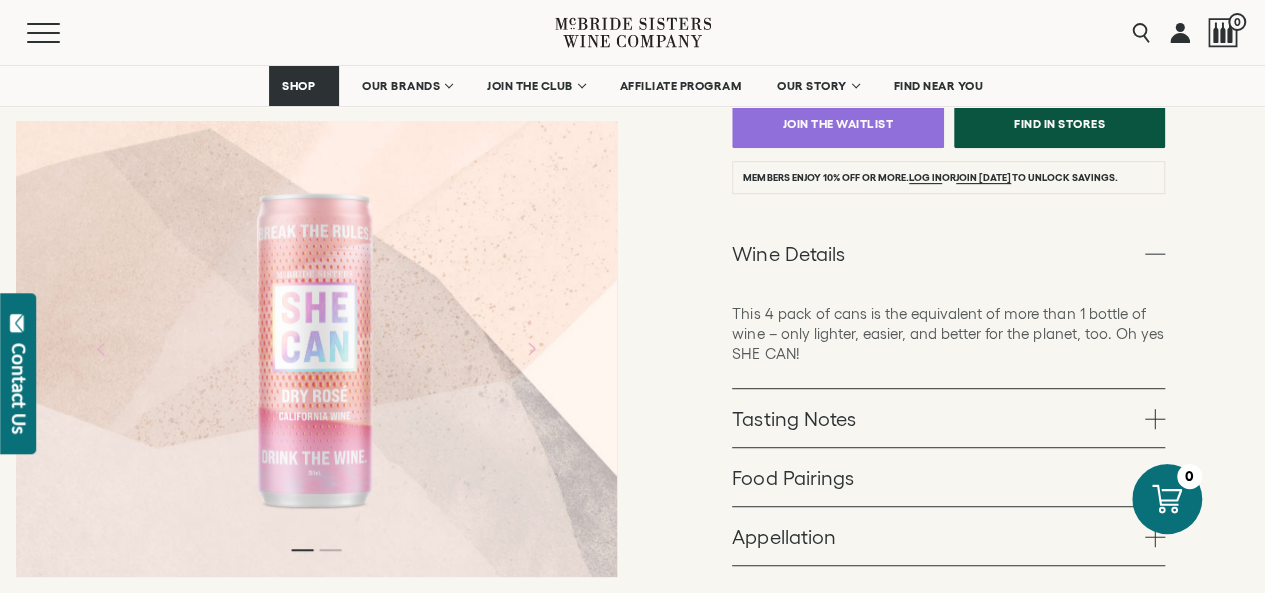 scroll, scrollTop: 533, scrollLeft: 0, axis: vertical 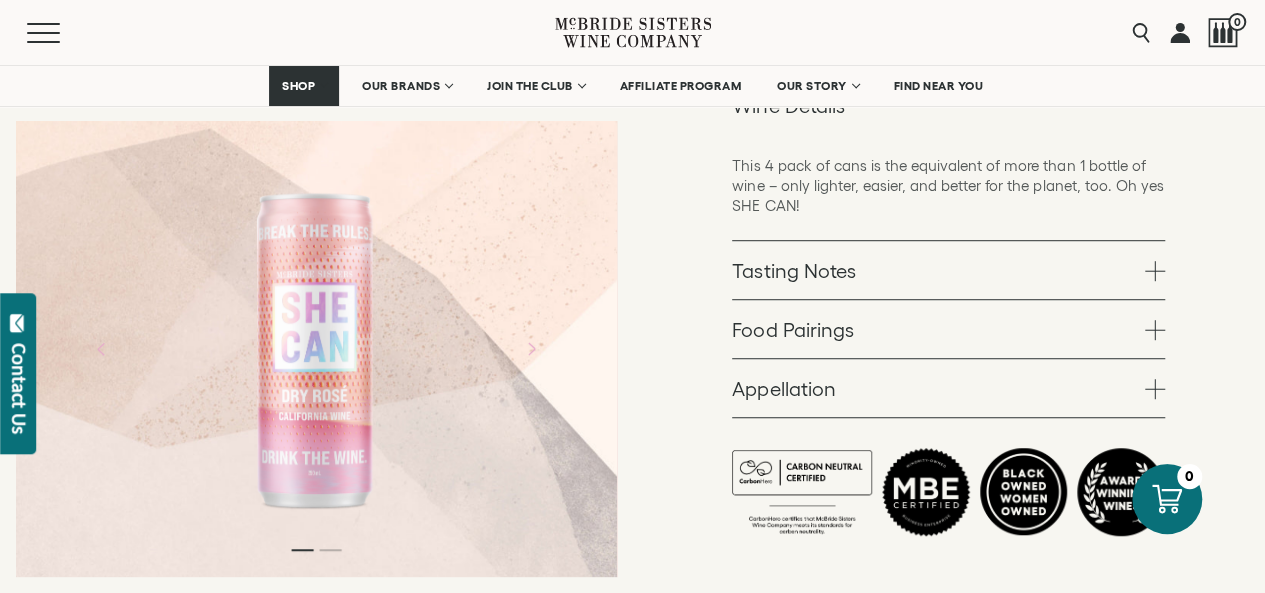 click on "Appellation" at bounding box center [948, 388] 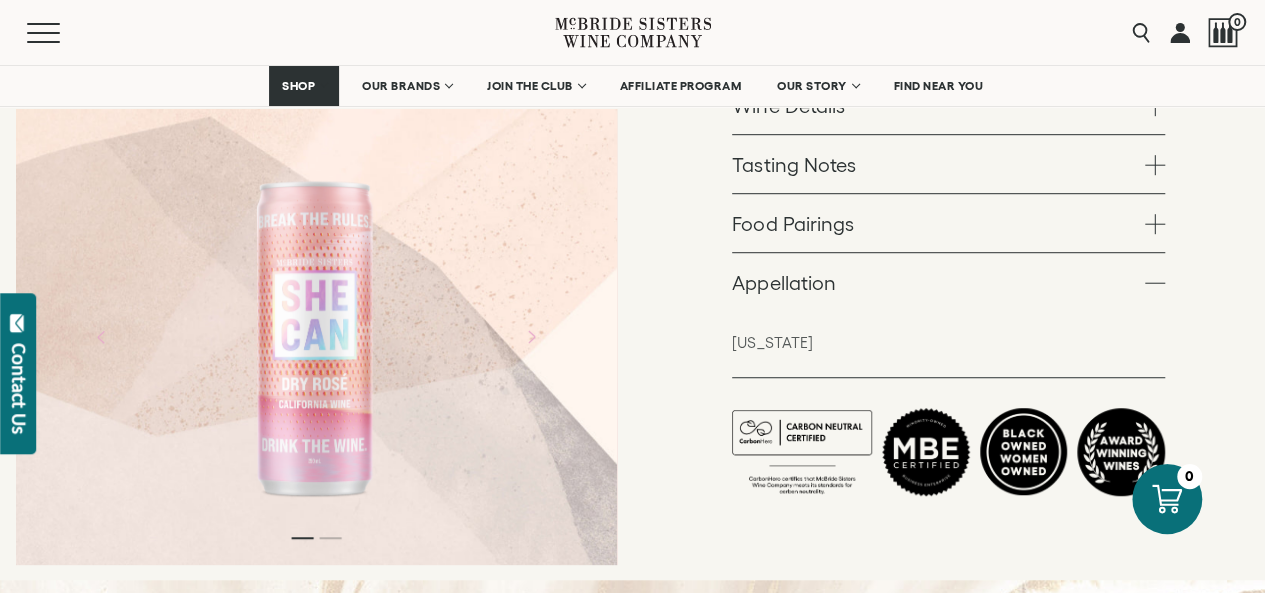 click on "Food Pairings" at bounding box center (948, 223) 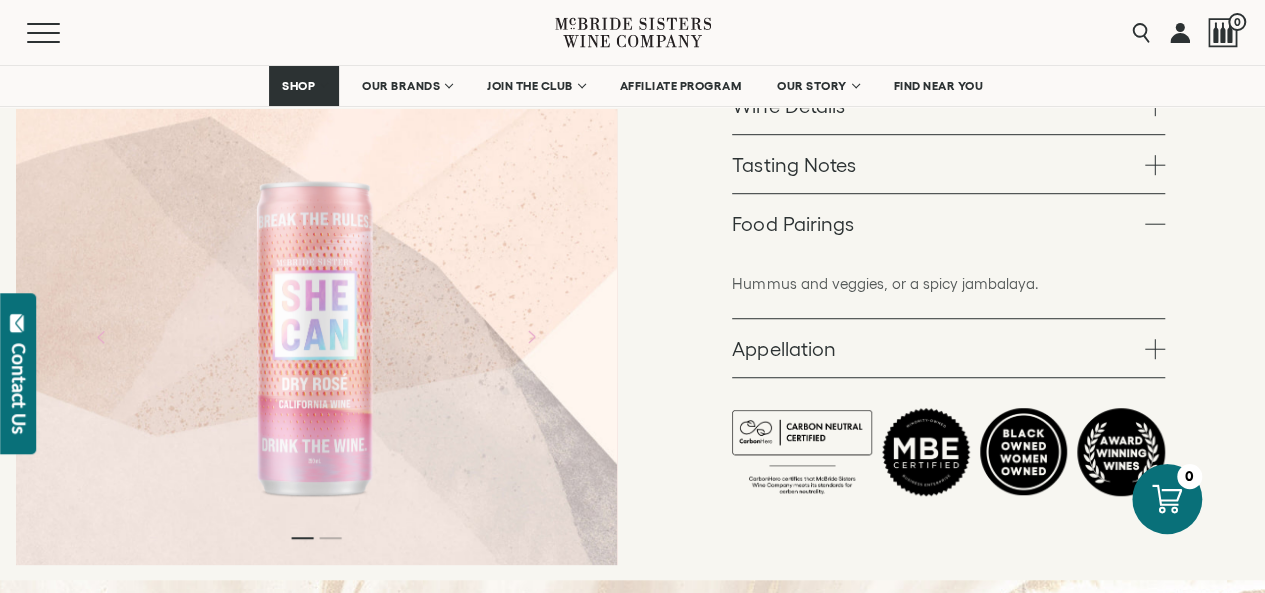 click on "Tasting Notes" at bounding box center [948, 164] 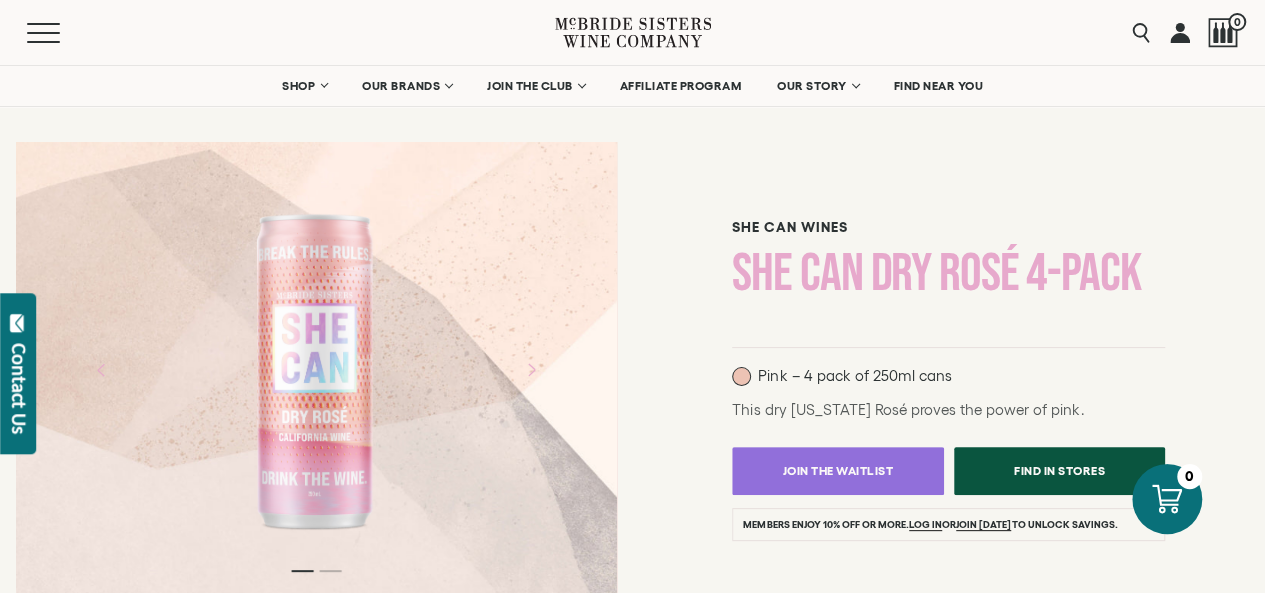 scroll, scrollTop: 0, scrollLeft: 0, axis: both 